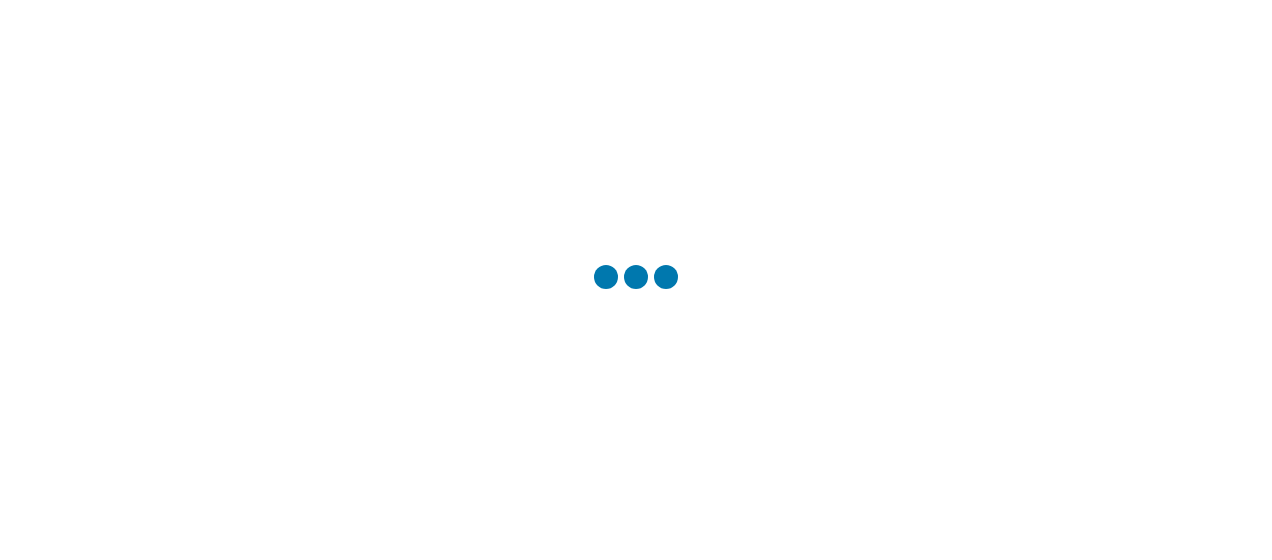 scroll, scrollTop: 0, scrollLeft: 0, axis: both 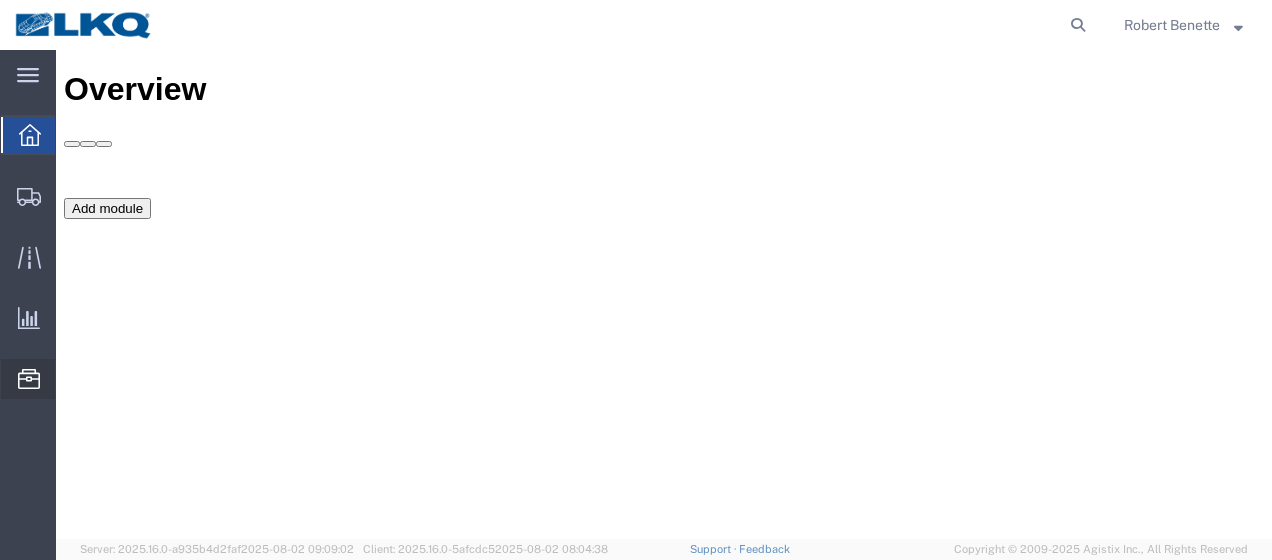 click on "Location Appointment" 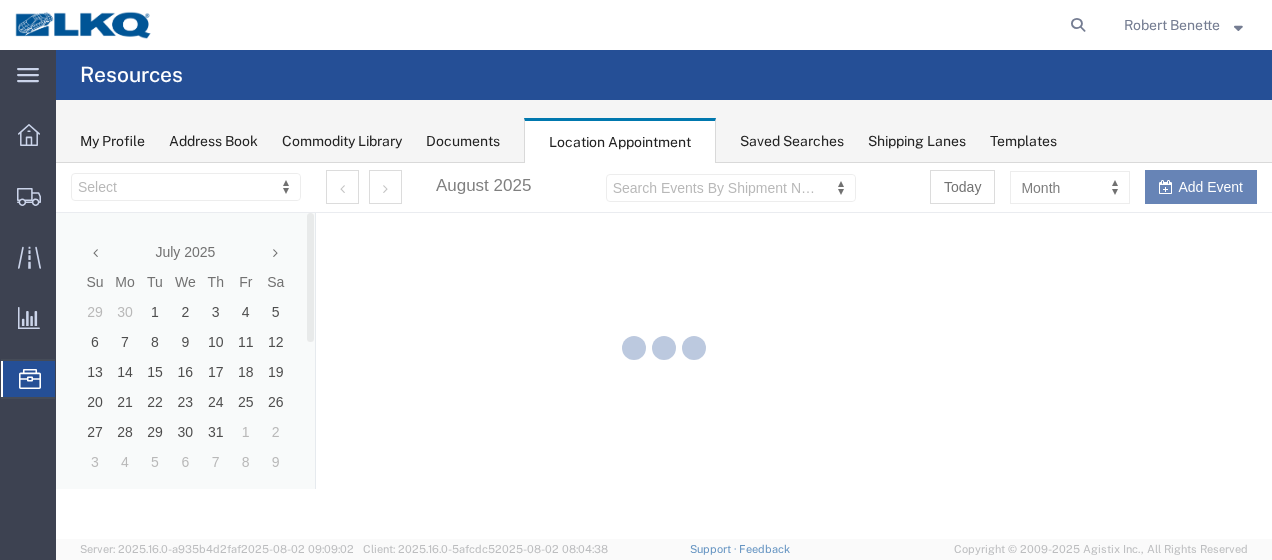 scroll, scrollTop: 0, scrollLeft: 0, axis: both 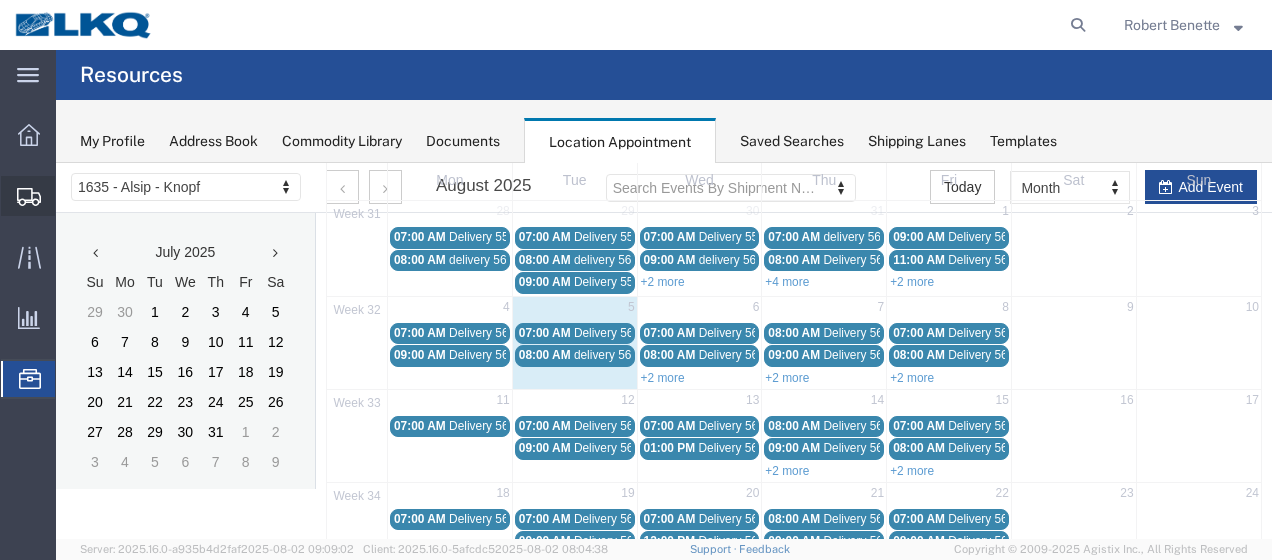 click on "Shipment Manager" 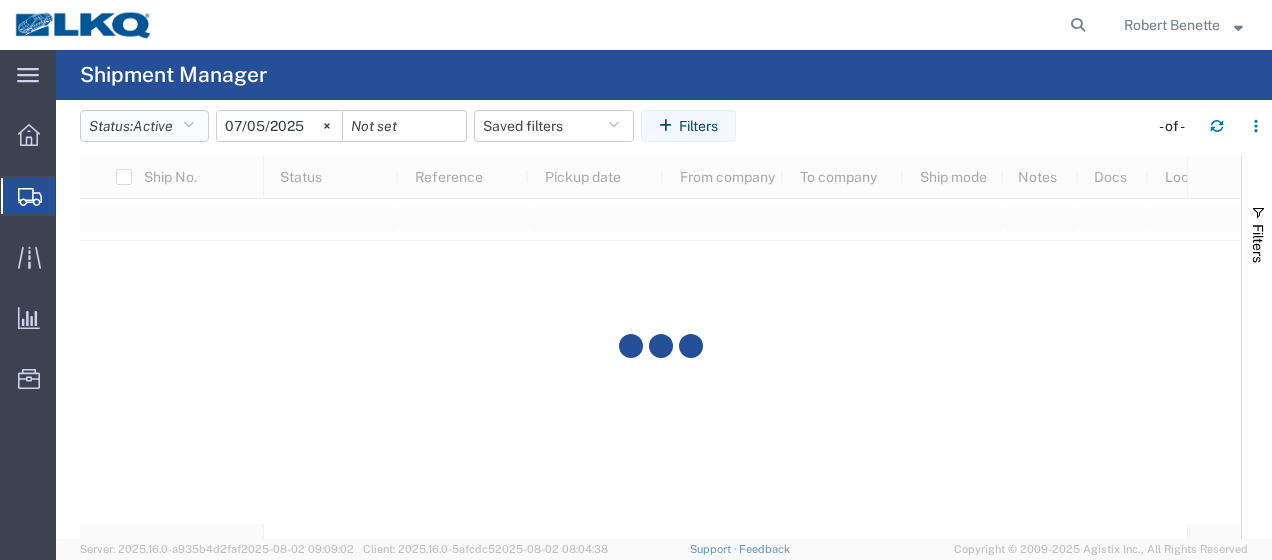 click 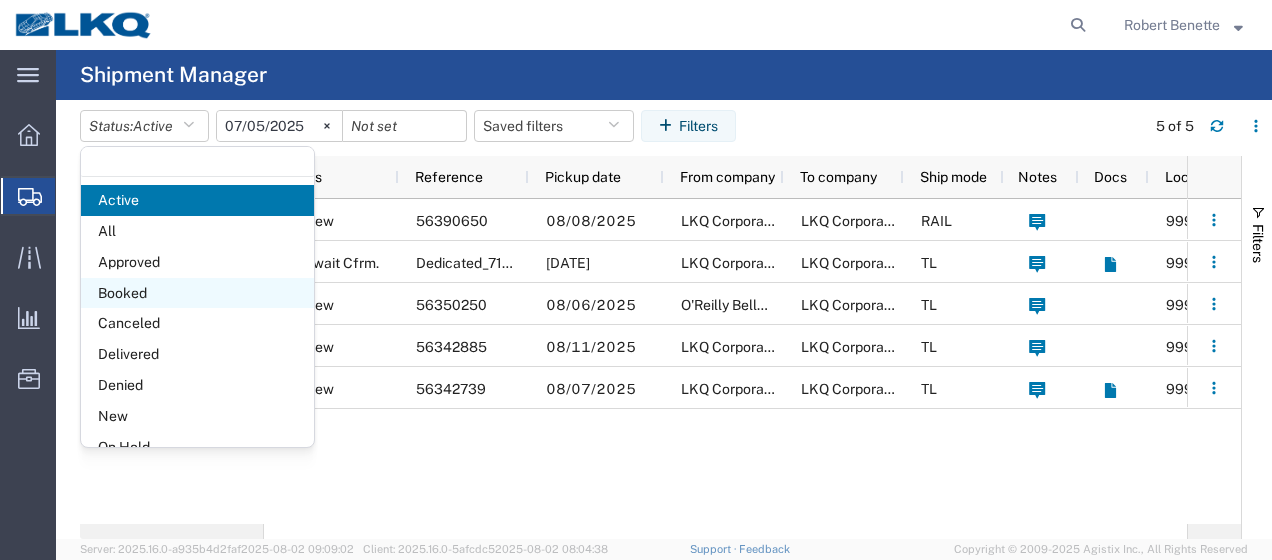 click on "Booked" 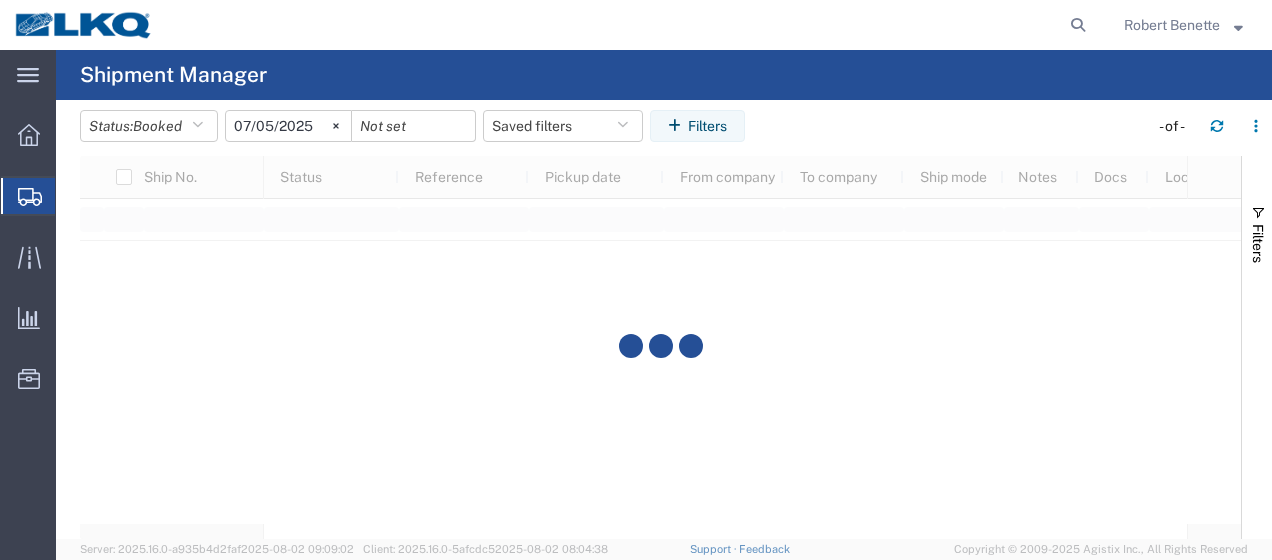 click on "2025-07-05" 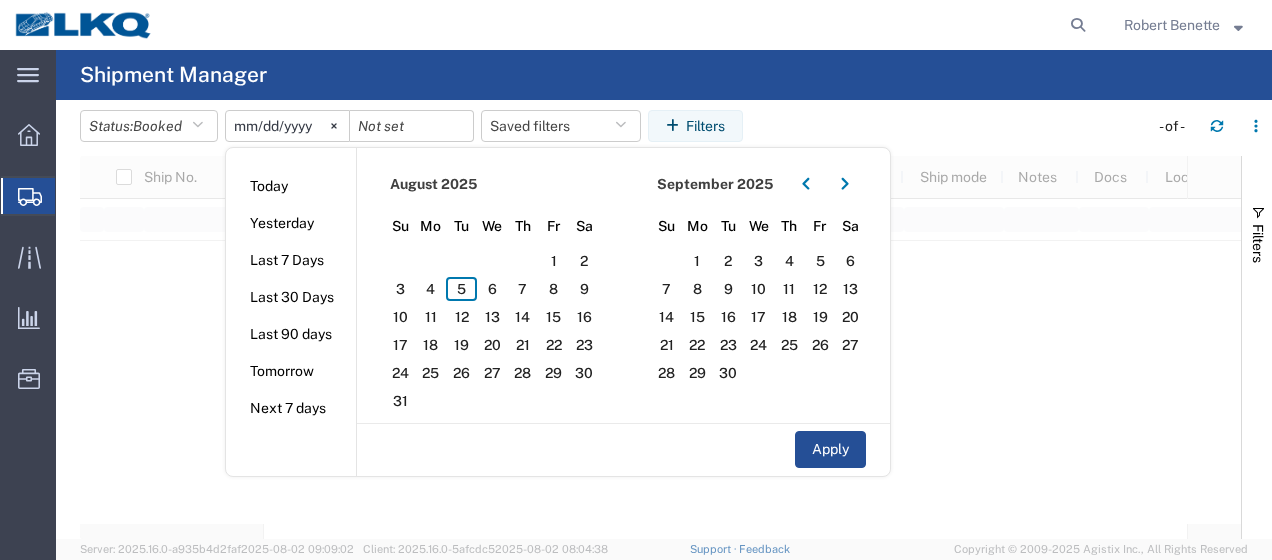 type on "[DATE]" 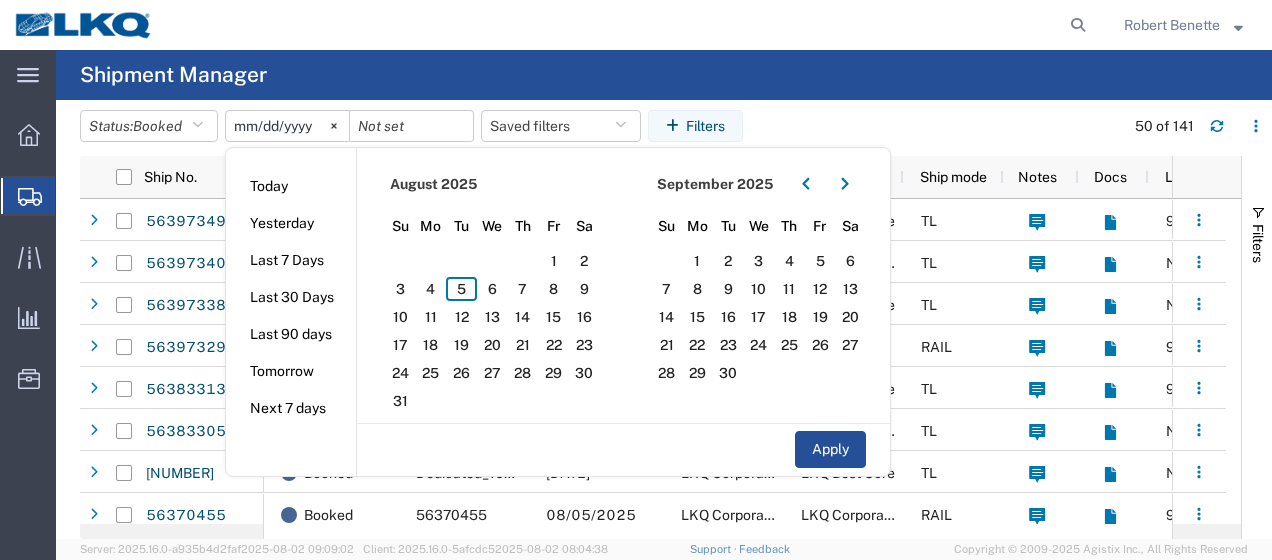 type on "[DATE]" 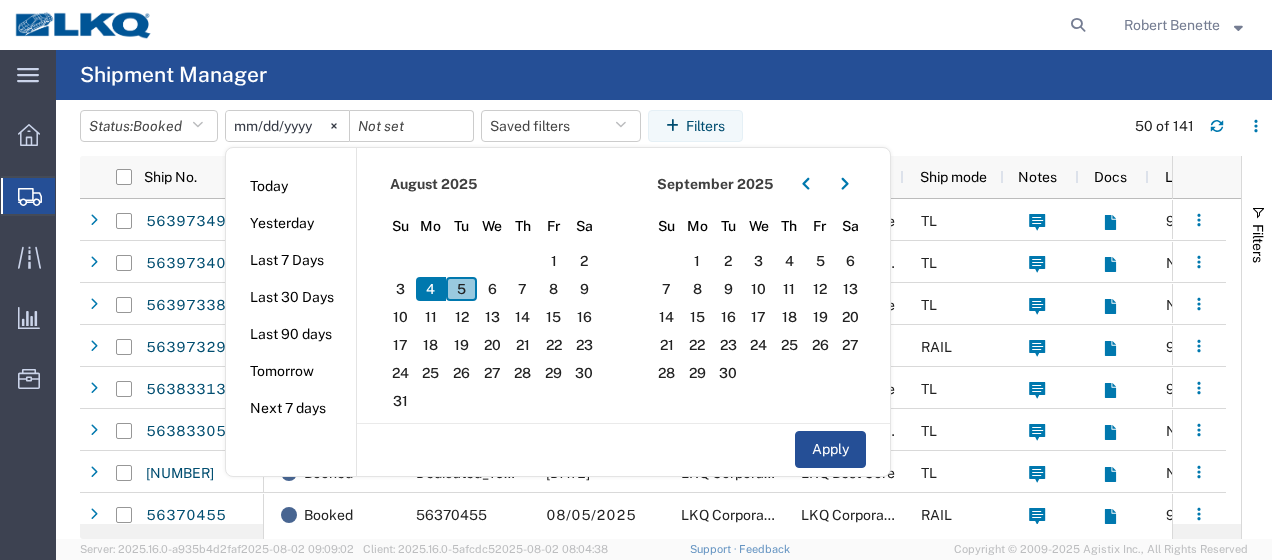 click on "5" 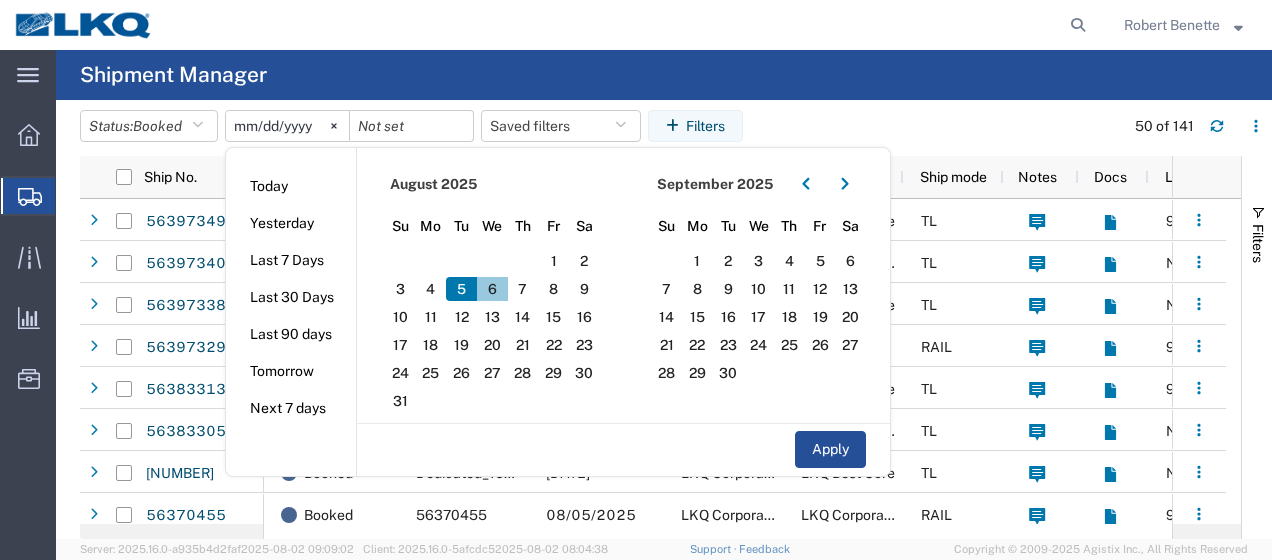 click on "6" 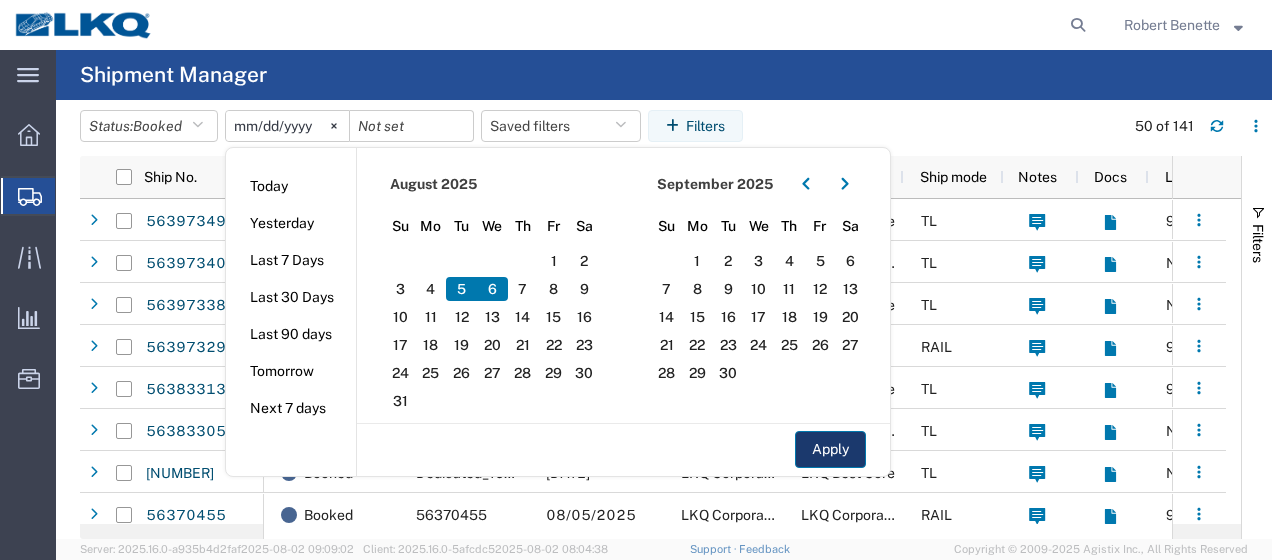click on "Apply" 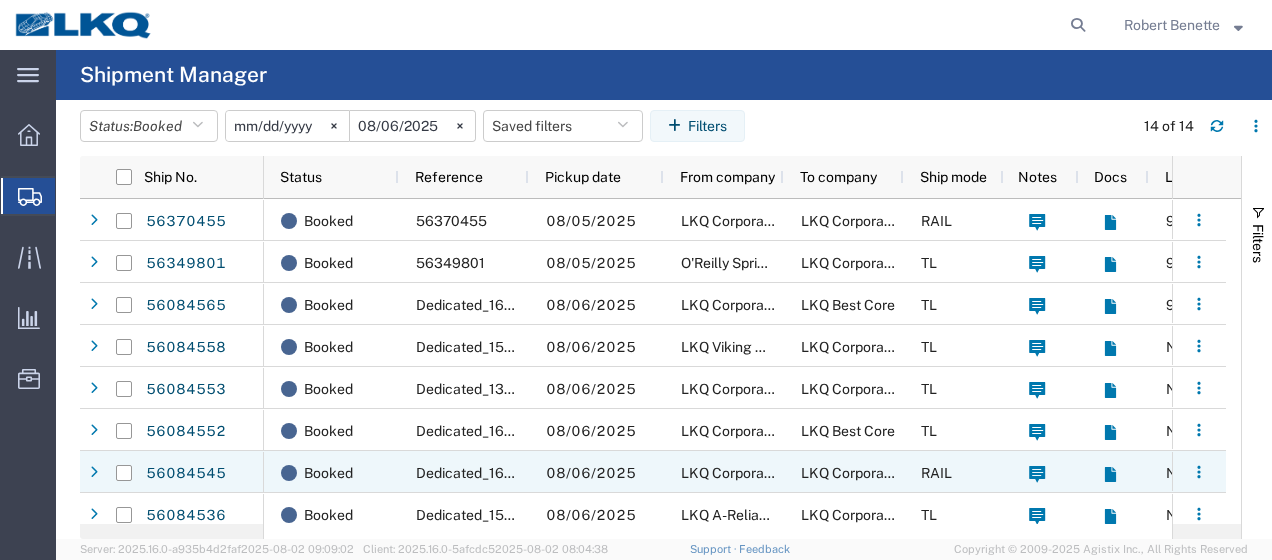 scroll, scrollTop: 160, scrollLeft: 0, axis: vertical 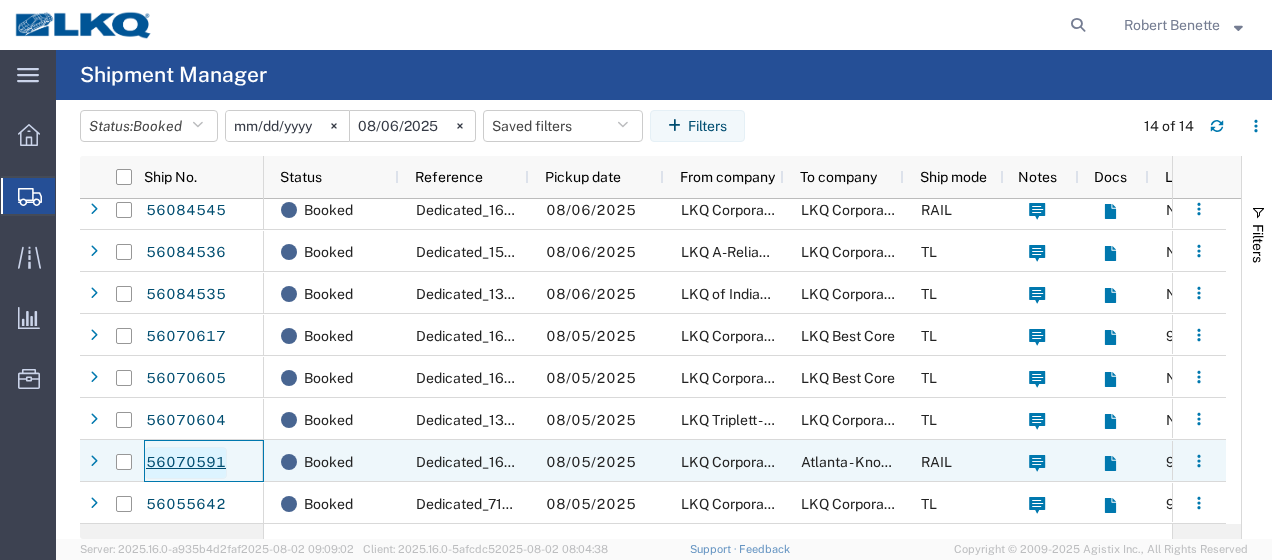 click on "56070591" 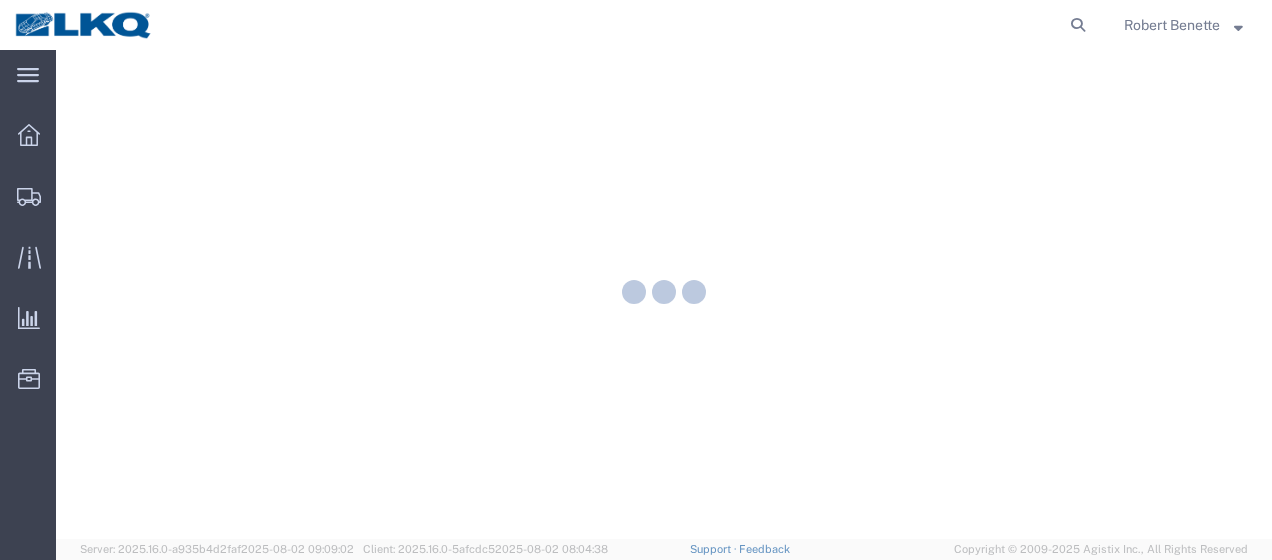 scroll, scrollTop: 0, scrollLeft: 0, axis: both 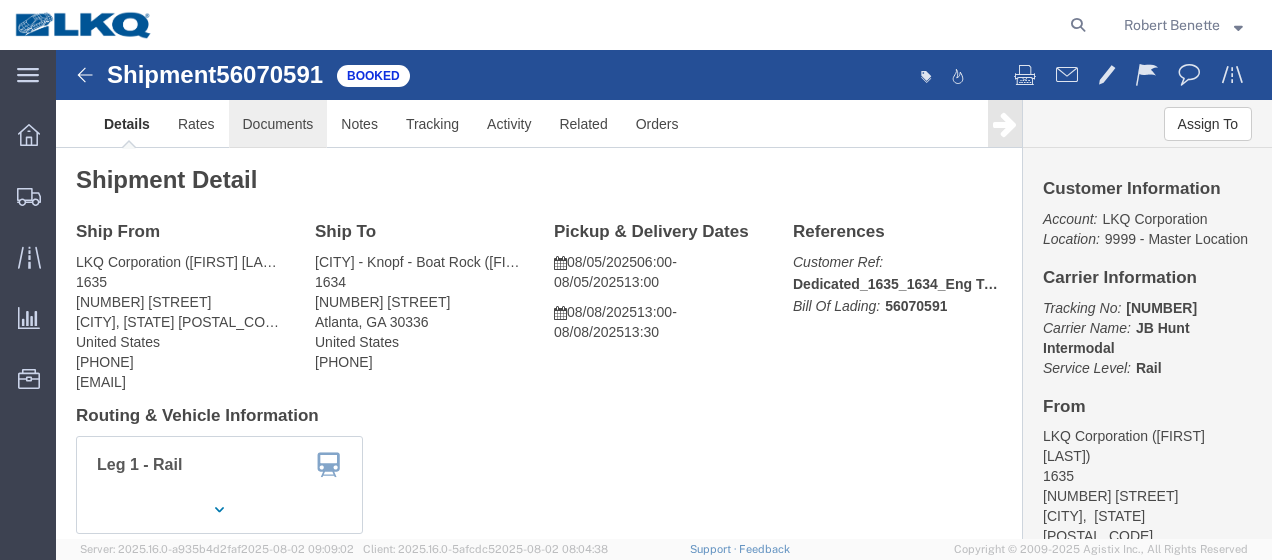 click on "Documents" 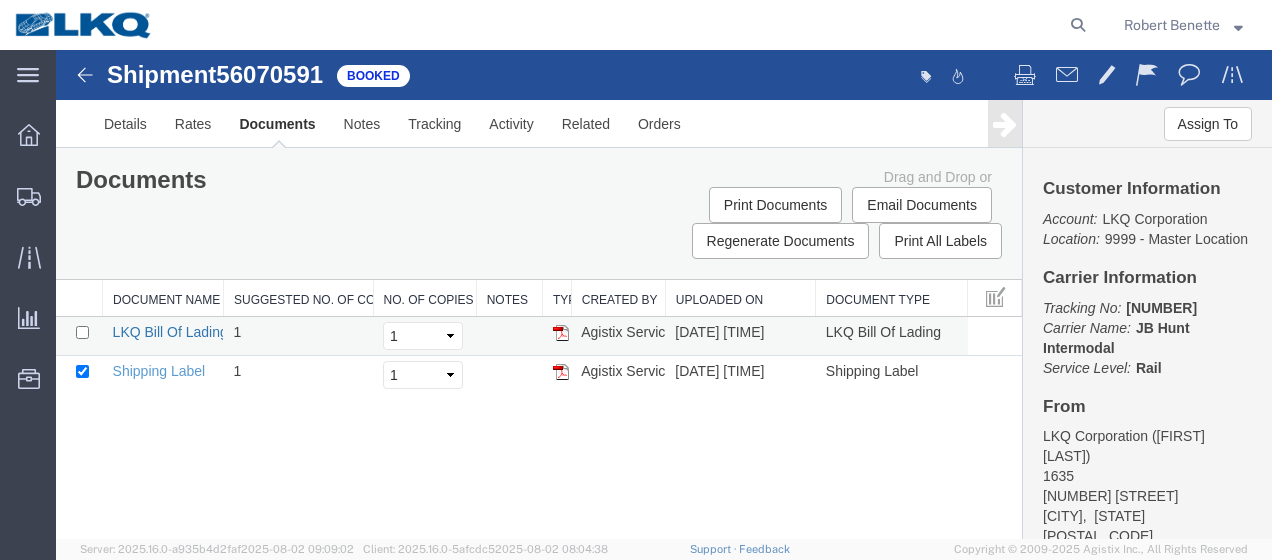 click on "LKQ Bill Of Lading" at bounding box center [170, 332] 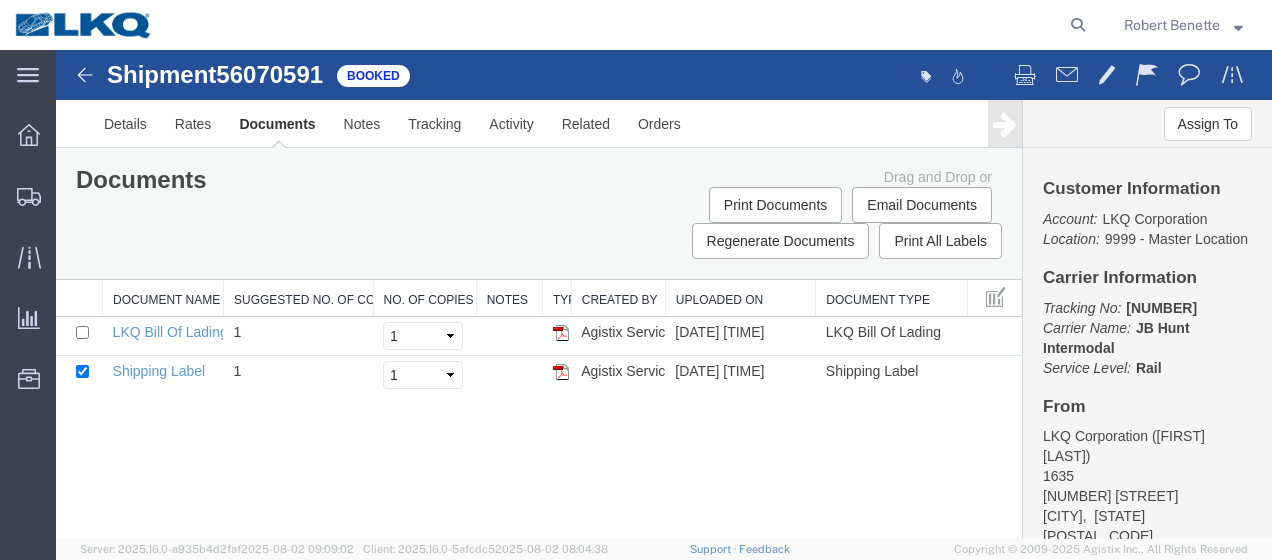 click at bounding box center (85, 75) 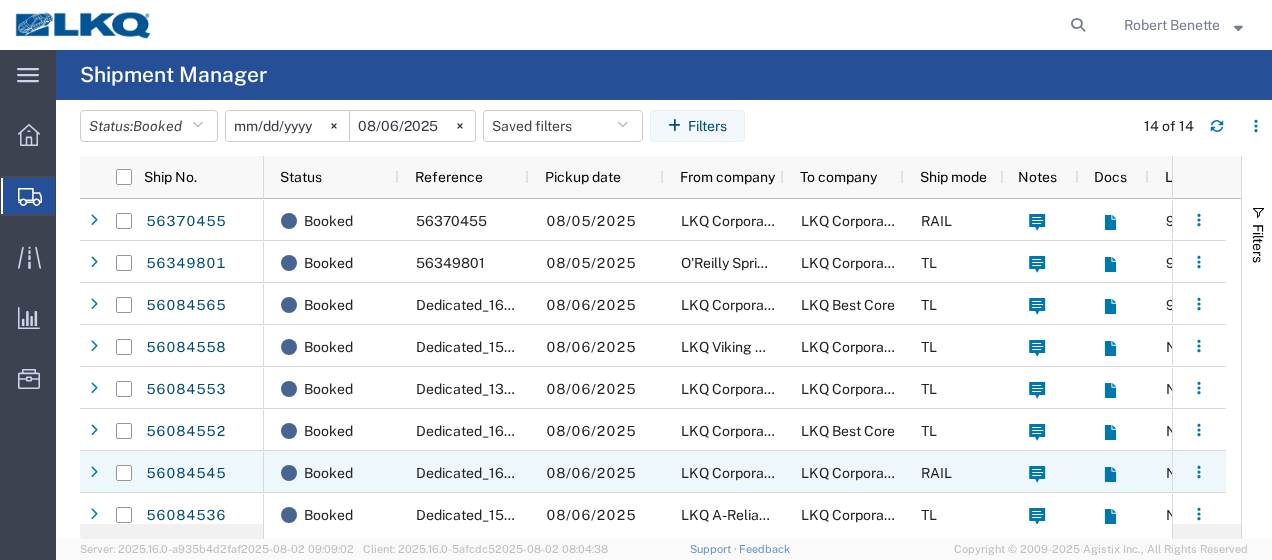 scroll, scrollTop: 156, scrollLeft: 0, axis: vertical 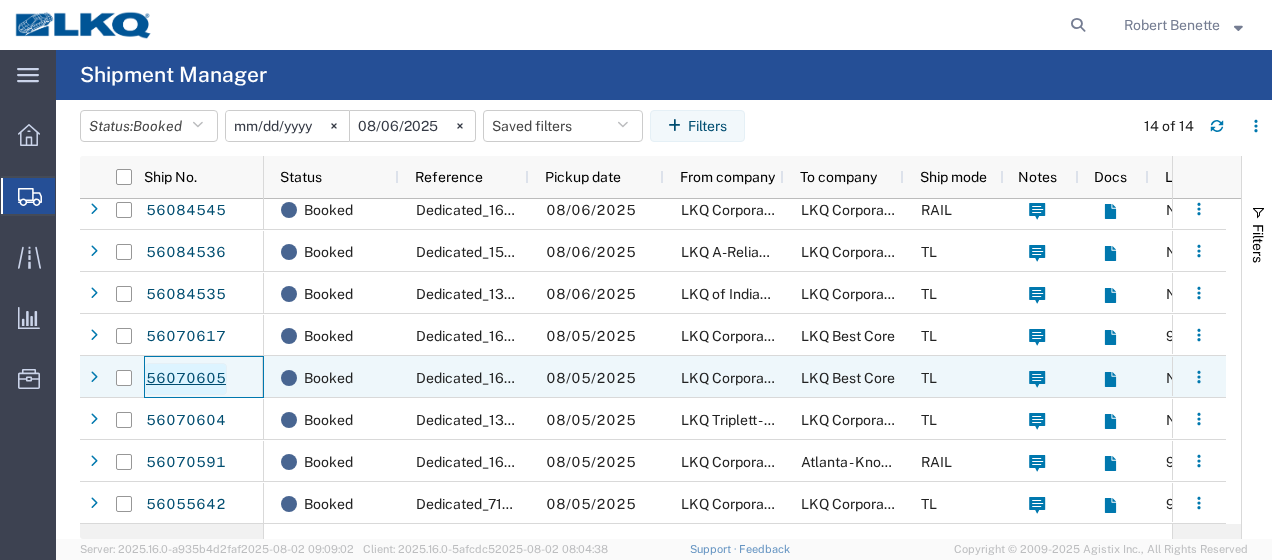 click on "56070605" 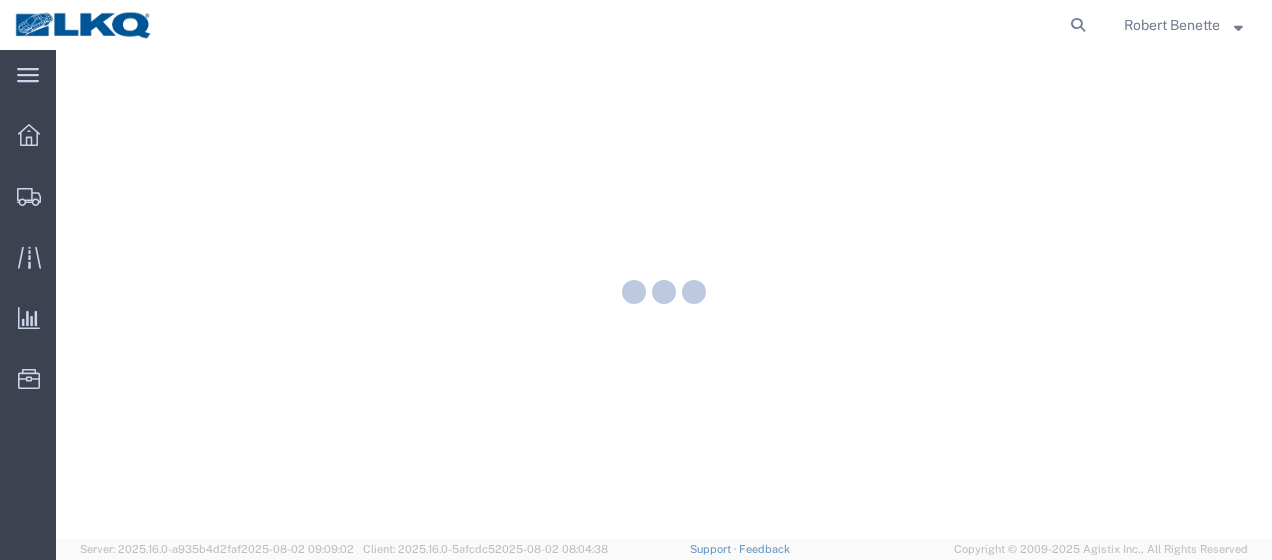 scroll, scrollTop: 0, scrollLeft: 0, axis: both 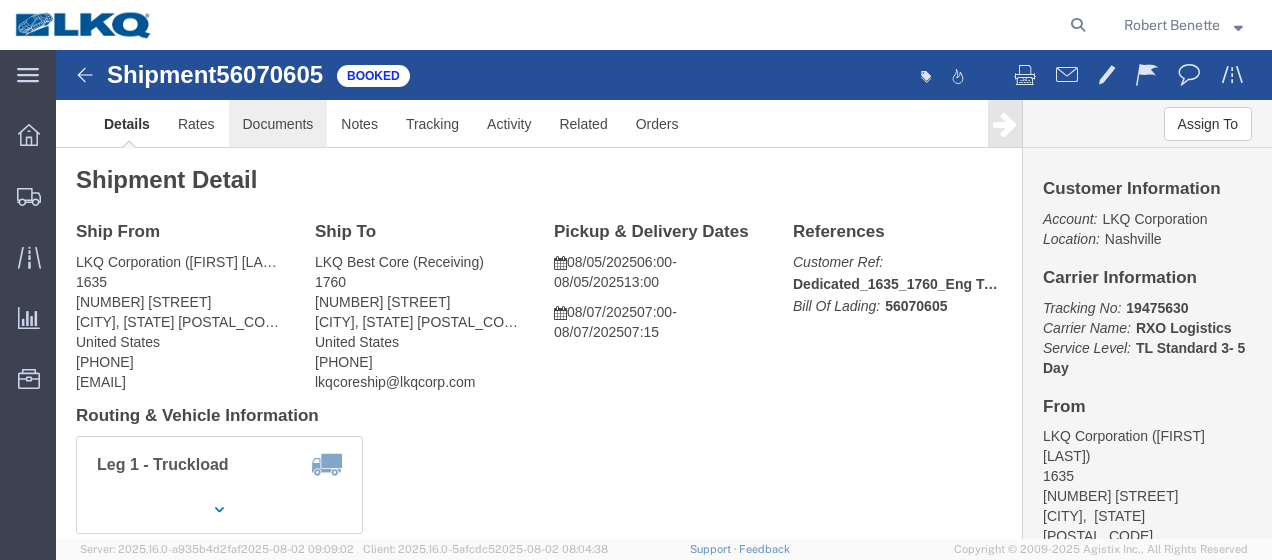 click on "Documents" 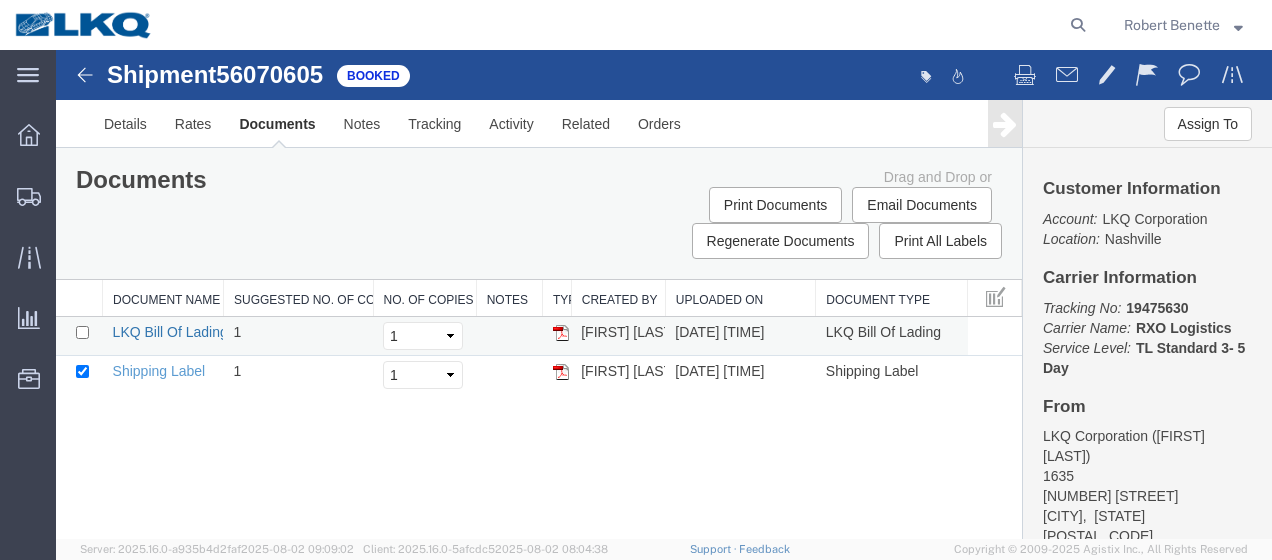 click on "LKQ Bill Of Lading" at bounding box center (170, 332) 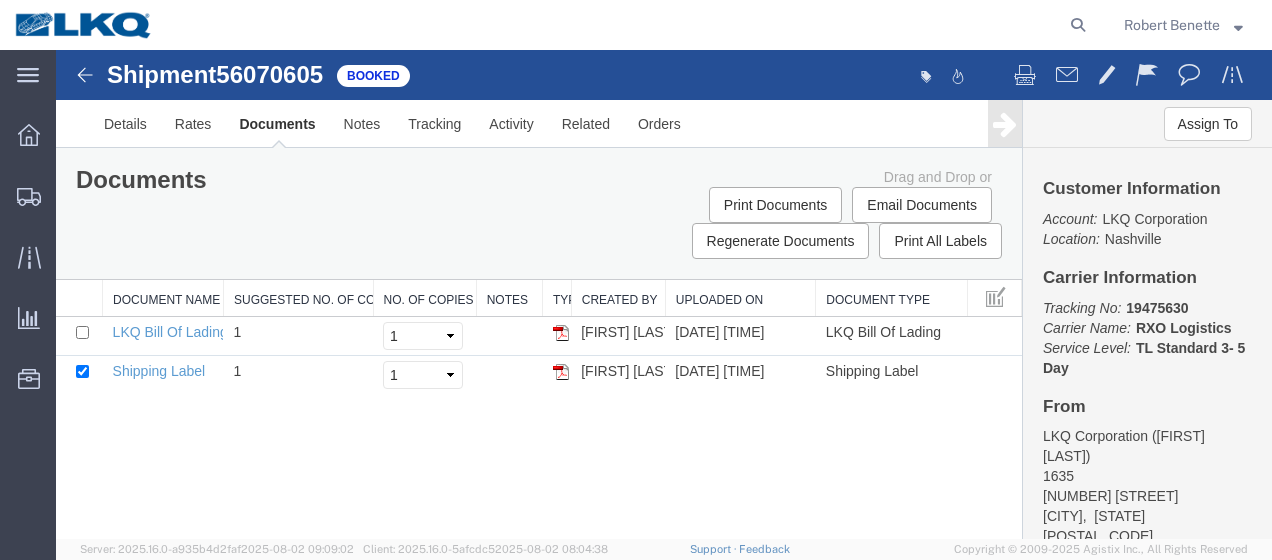 click at bounding box center (85, 75) 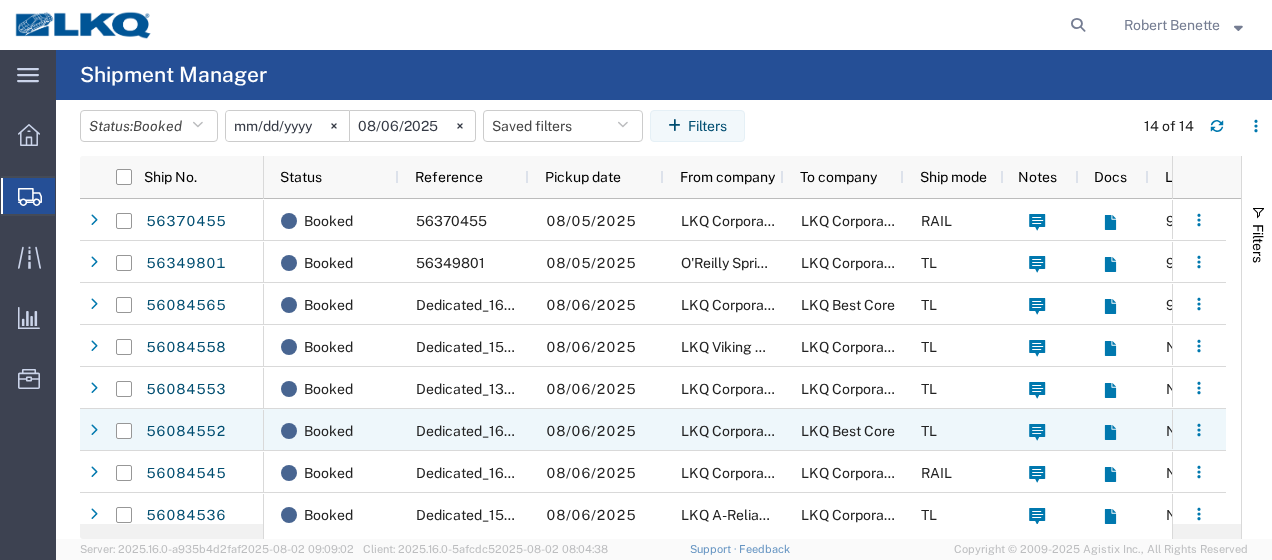 scroll, scrollTop: 263, scrollLeft: 0, axis: vertical 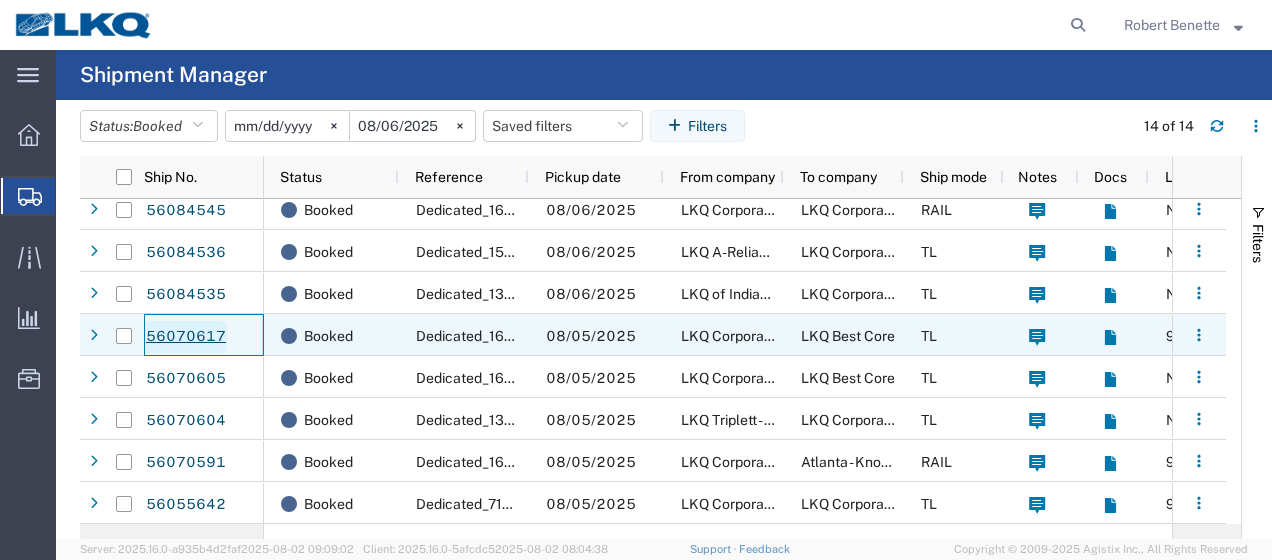 click on "56070617" 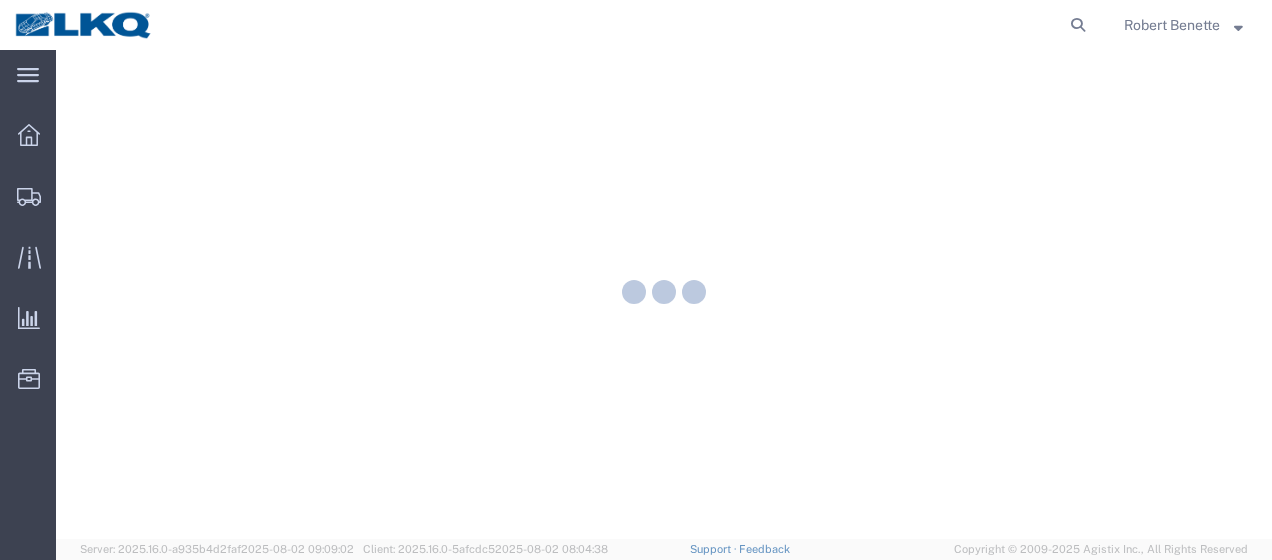 scroll, scrollTop: 0, scrollLeft: 0, axis: both 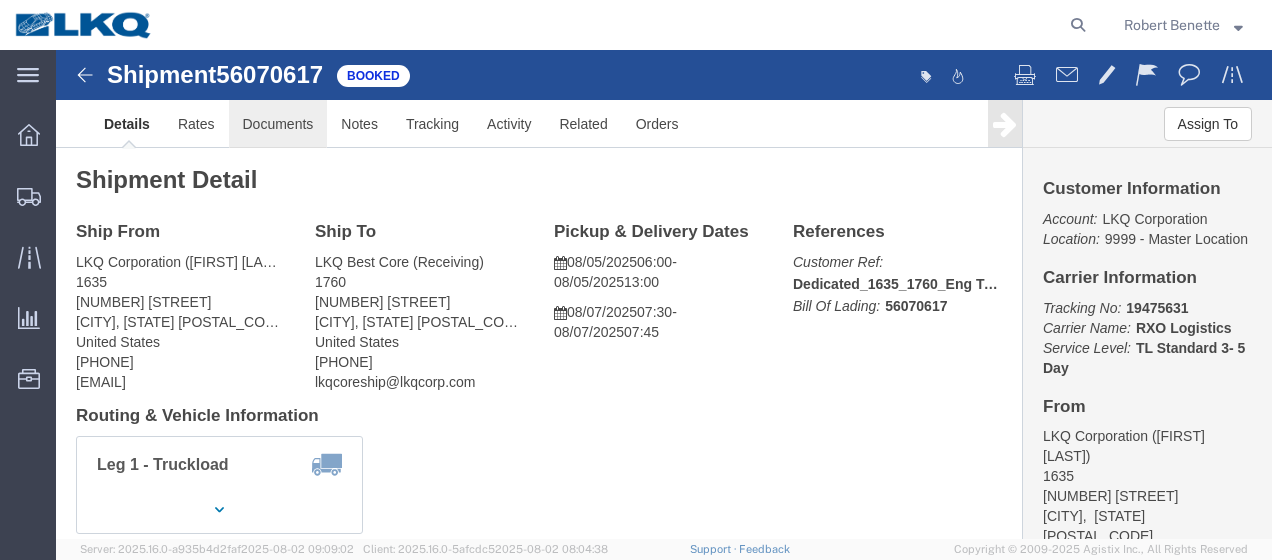 click on "Documents" 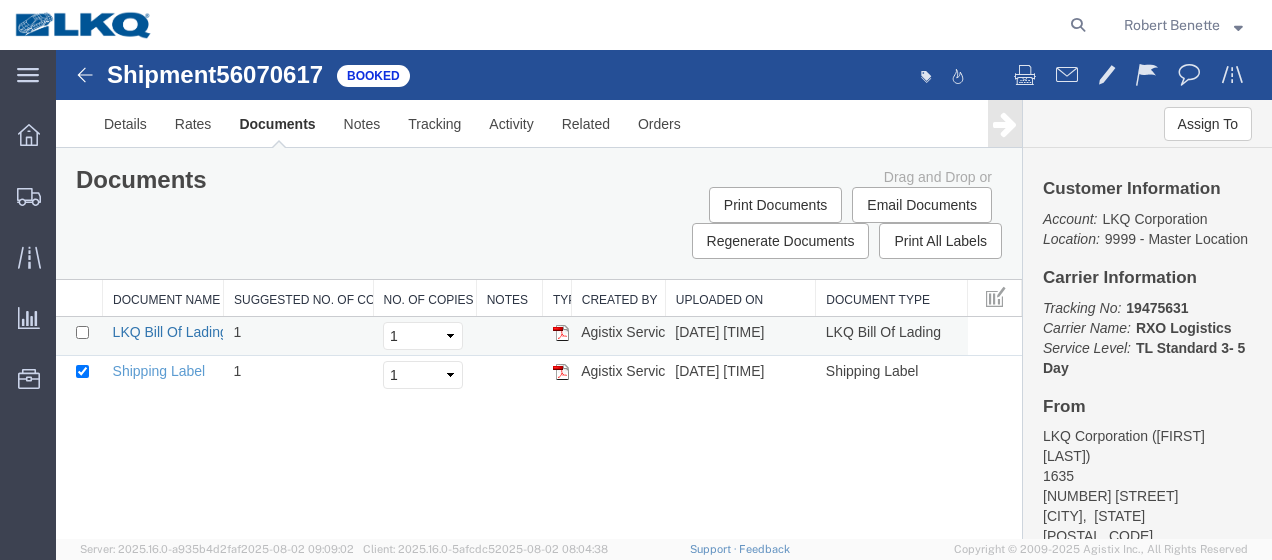 click on "LKQ Bill Of Lading" at bounding box center [170, 332] 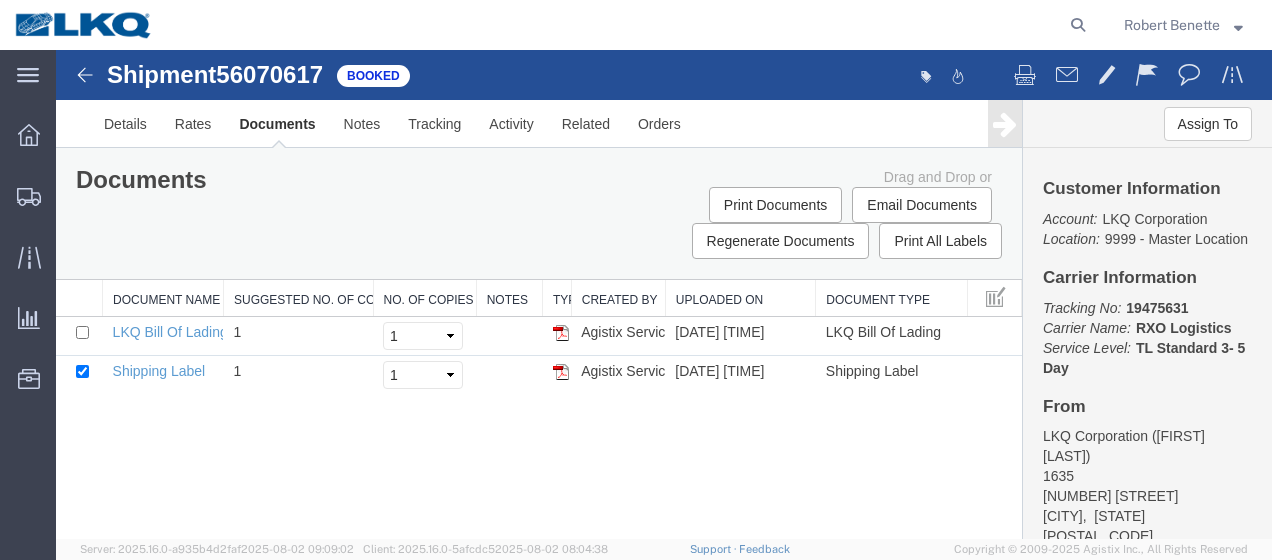 click at bounding box center [85, 75] 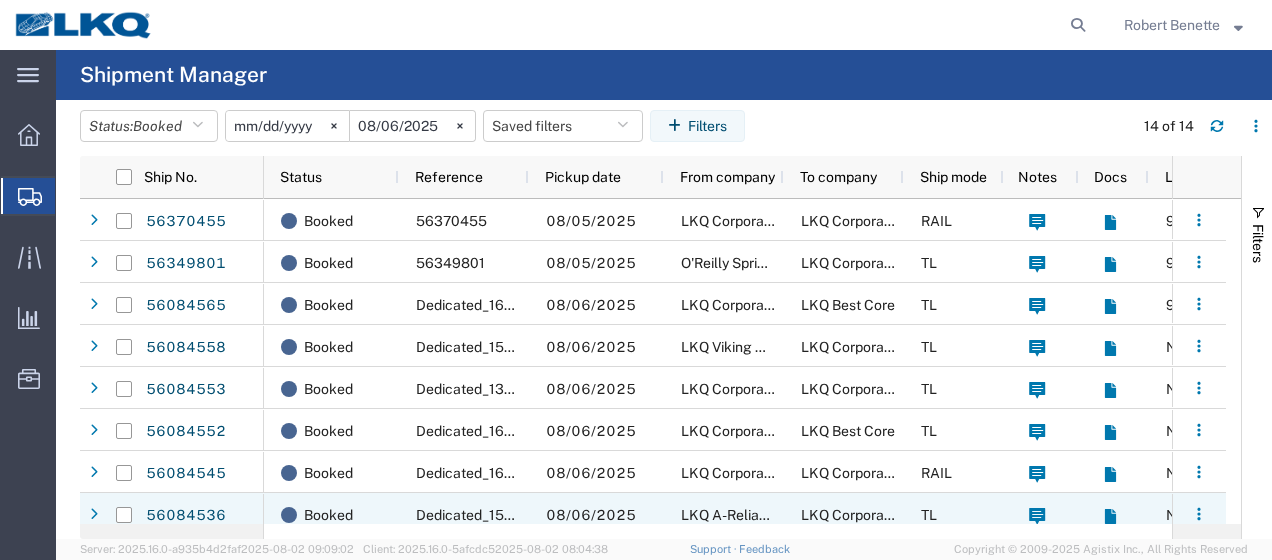 scroll, scrollTop: 186, scrollLeft: 0, axis: vertical 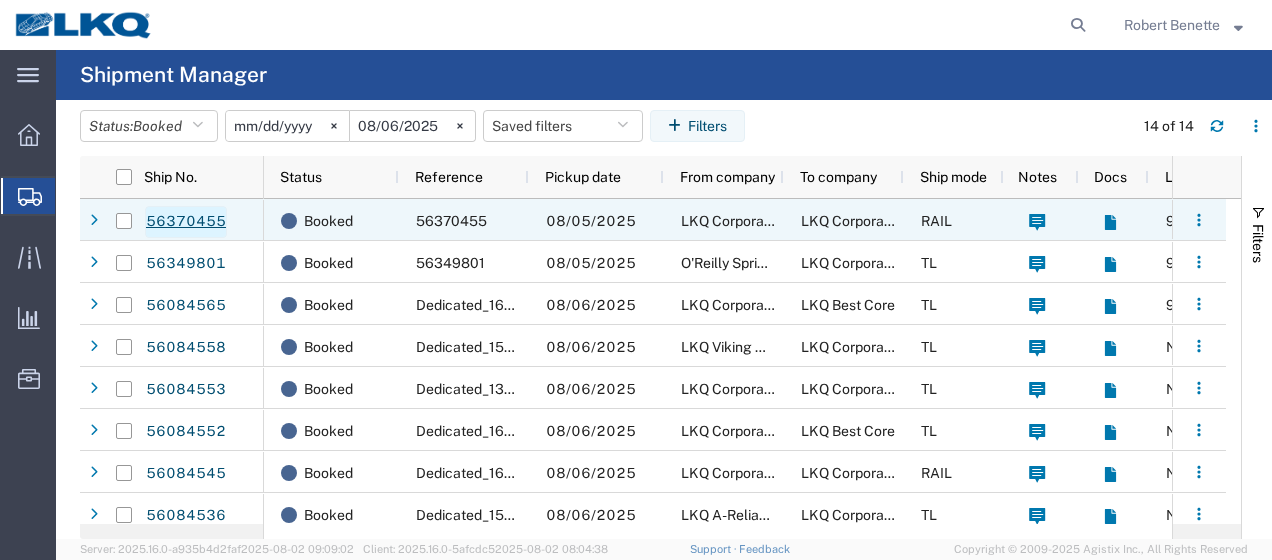 click on "56370455" 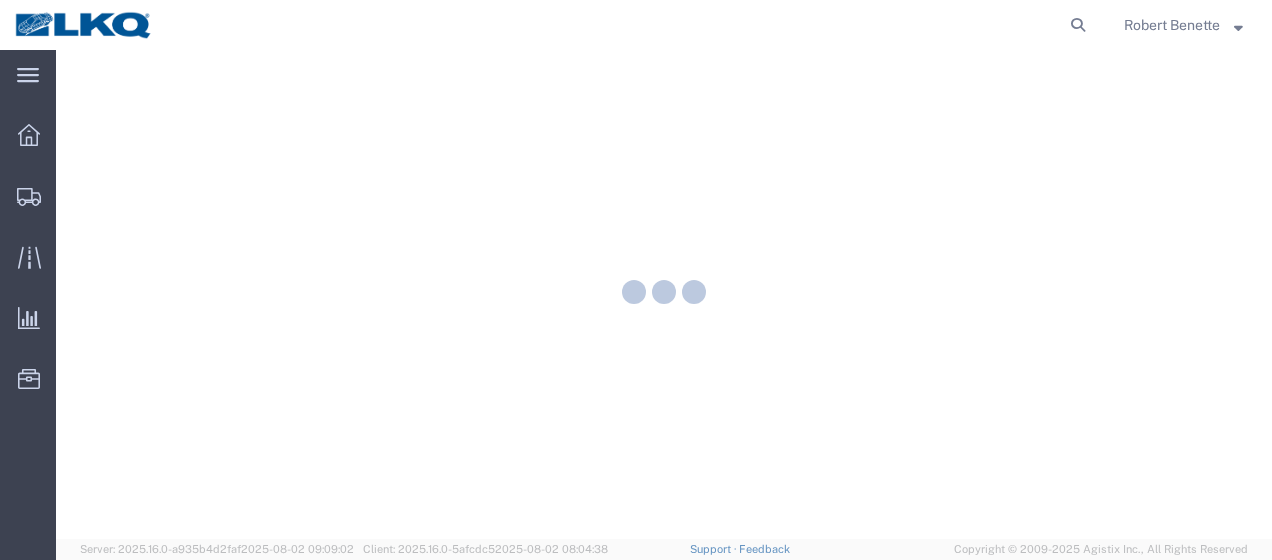 scroll, scrollTop: 0, scrollLeft: 0, axis: both 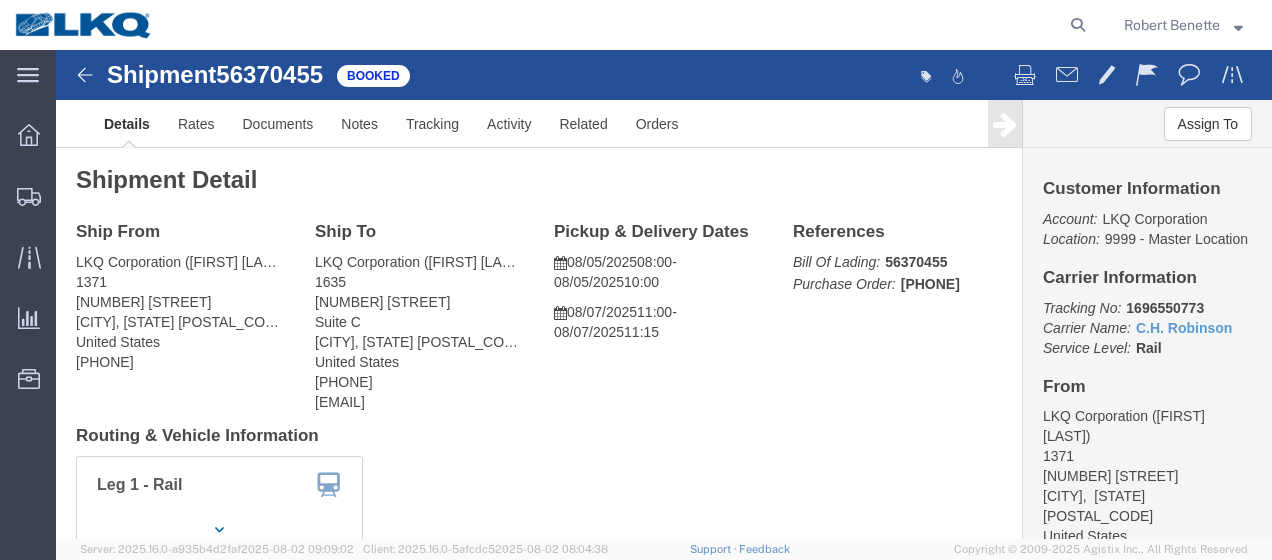 click 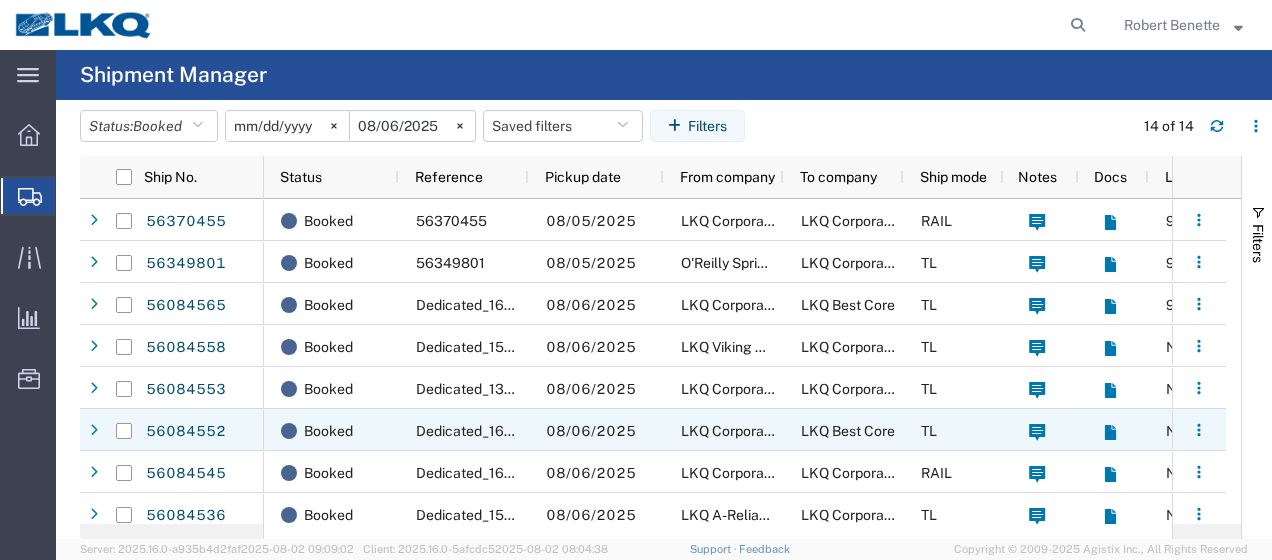 scroll, scrollTop: 60, scrollLeft: 0, axis: vertical 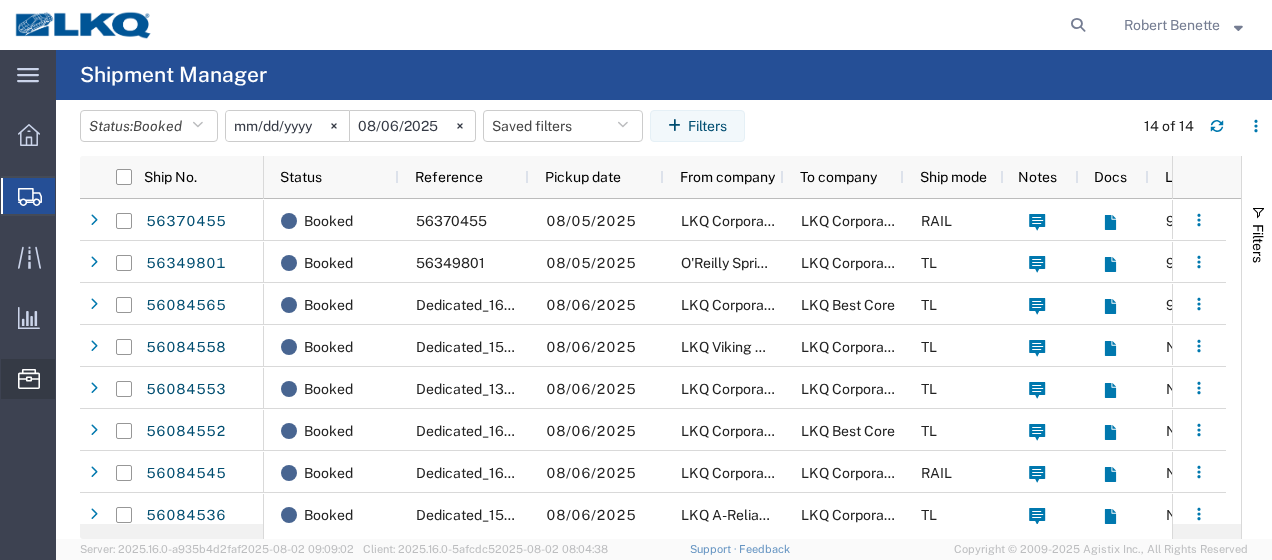 click on "Location Appointment" 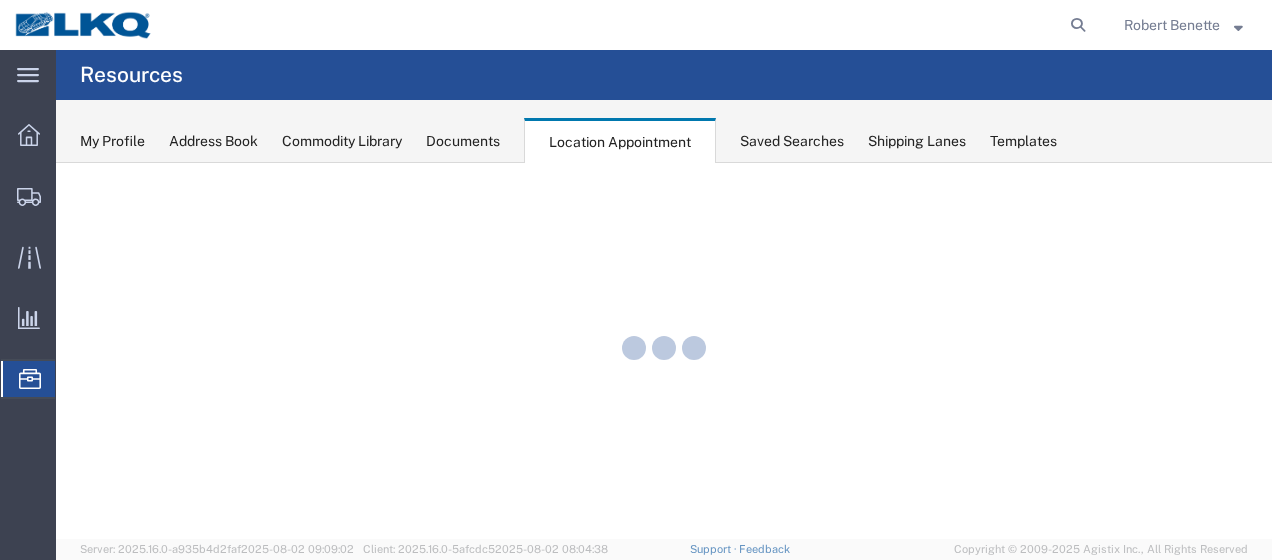 scroll, scrollTop: 0, scrollLeft: 0, axis: both 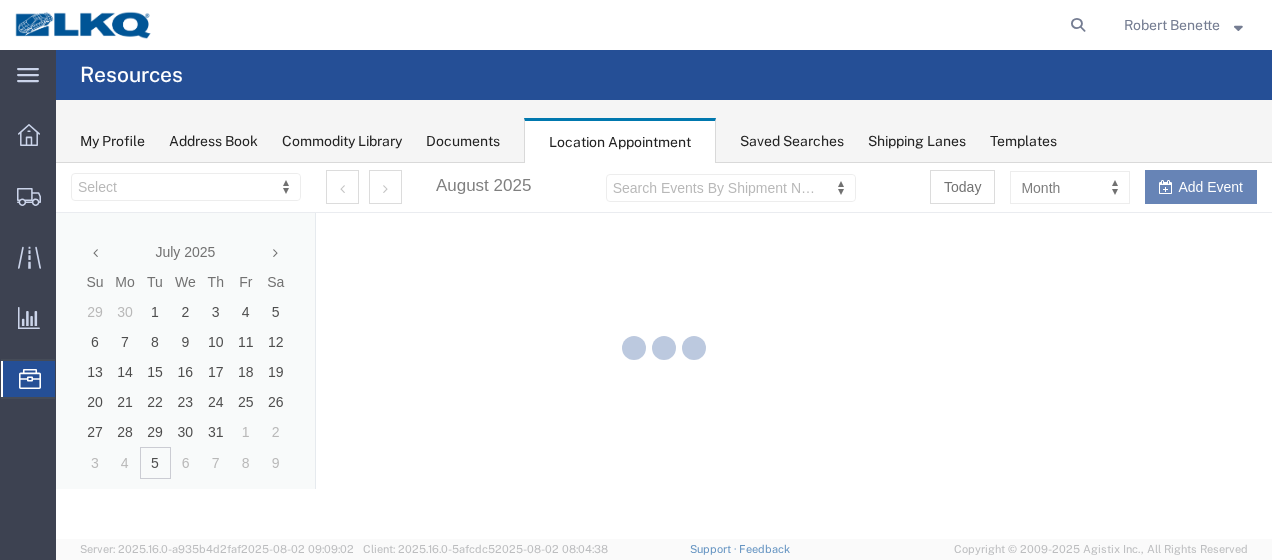 select on "[POSTAL_CODE]" 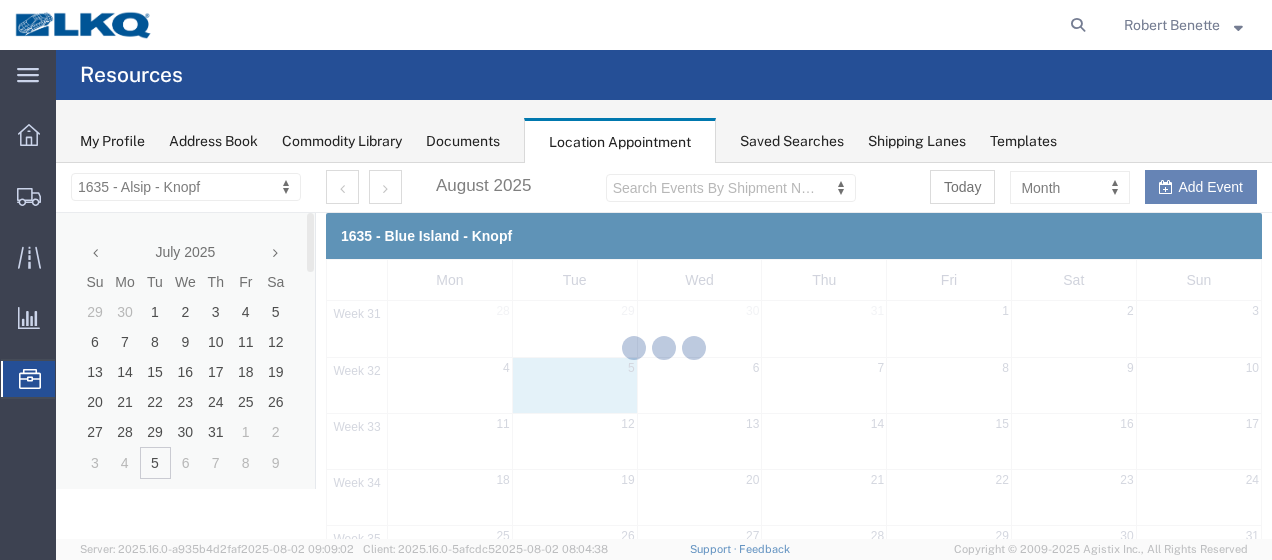 click 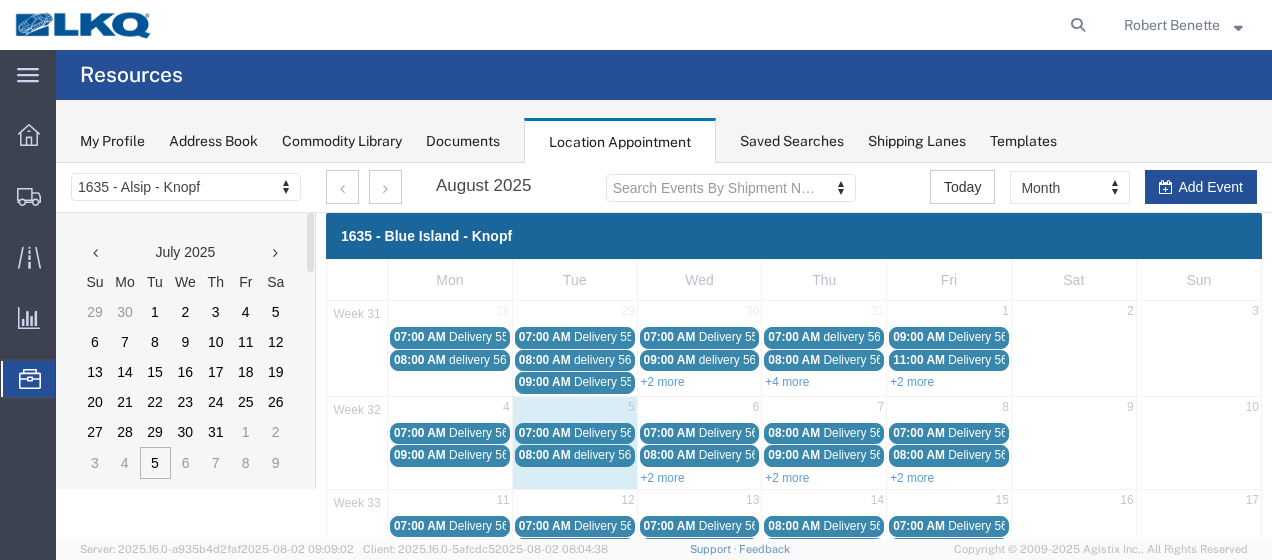 click at bounding box center (275, 253) 